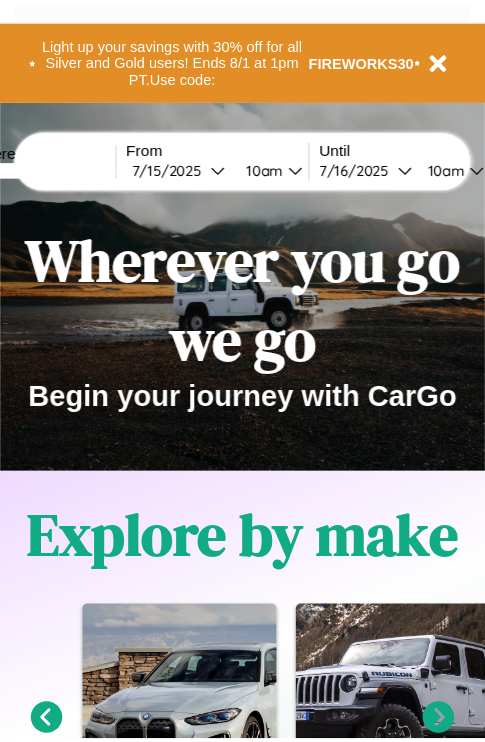 scroll, scrollTop: 0, scrollLeft: 0, axis: both 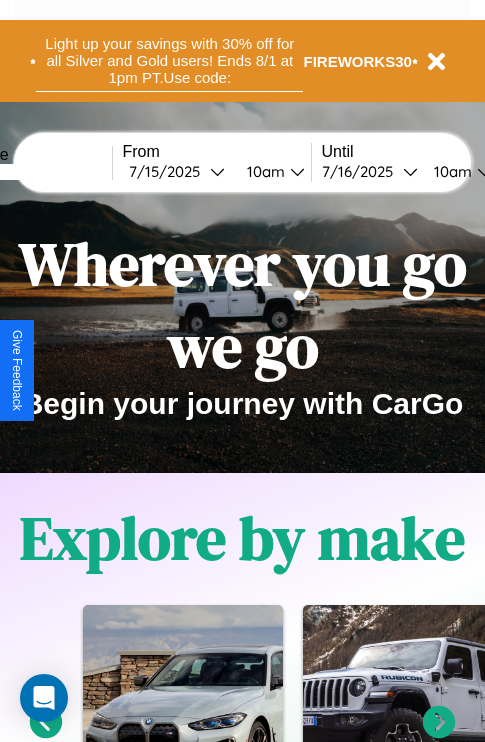 click on "Light up your savings with 30% off for all Silver and Gold users! Ends 8/1 at 1pm PT.  Use code:" at bounding box center (169, 61) 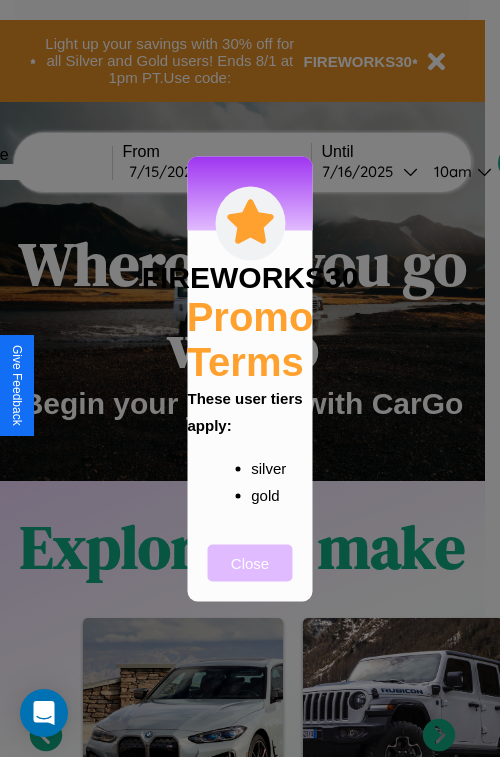 click on "Close" at bounding box center [250, 562] 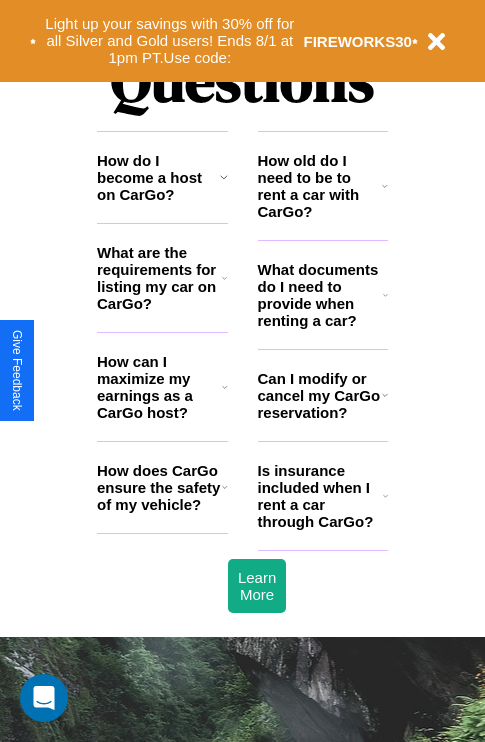 scroll, scrollTop: 2423, scrollLeft: 0, axis: vertical 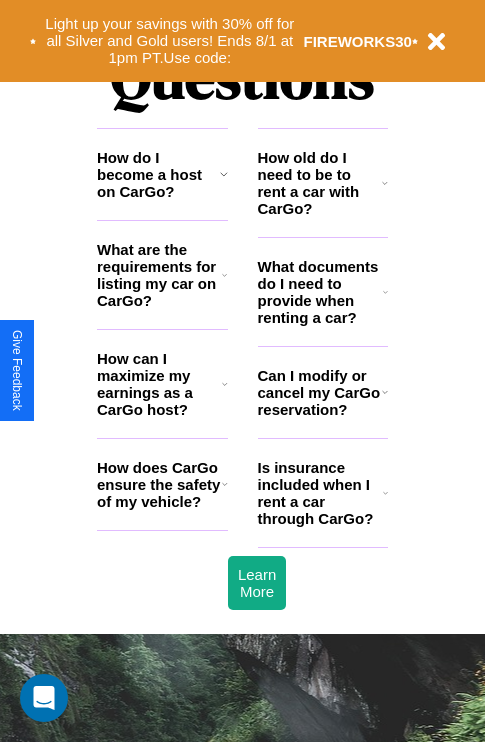click 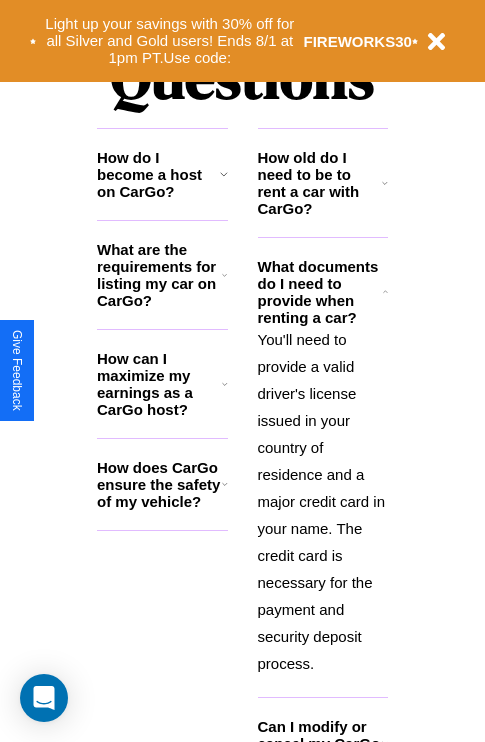 click on "How can I maximize my earnings as a CarGo host?" at bounding box center [159, 384] 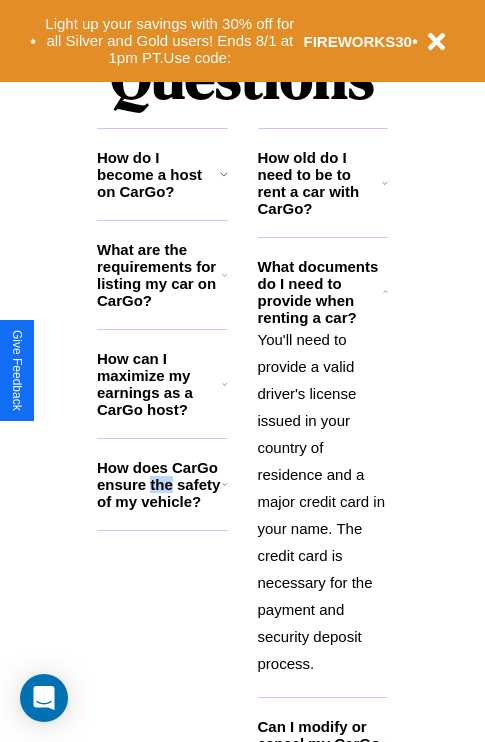 scroll, scrollTop: 2465, scrollLeft: 0, axis: vertical 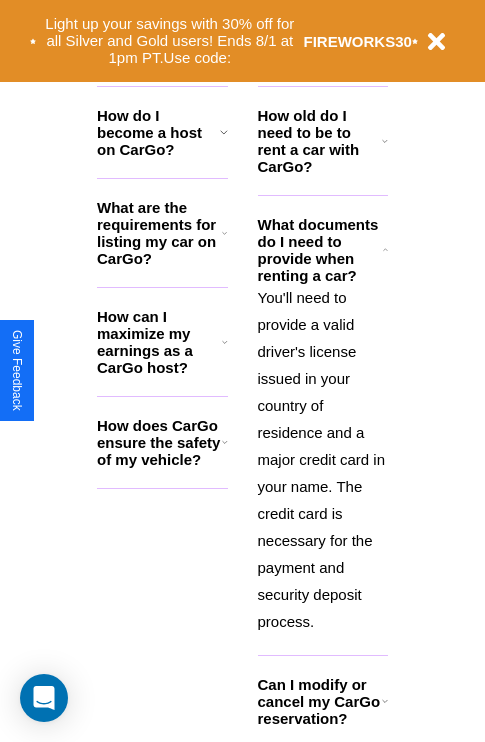 click 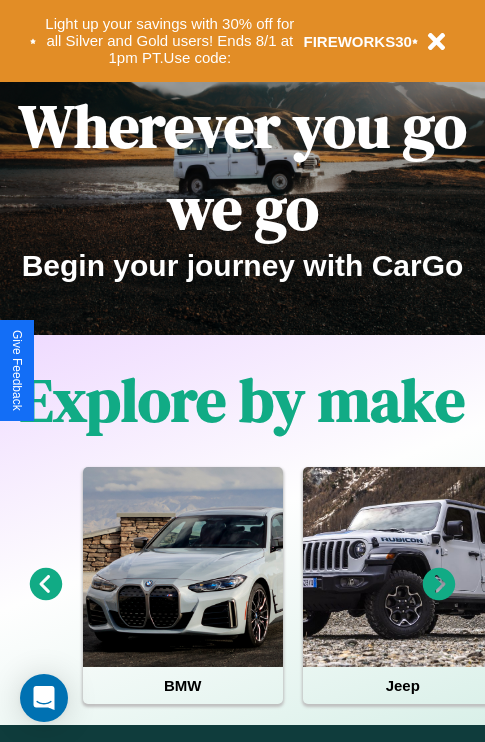 scroll, scrollTop: 0, scrollLeft: 0, axis: both 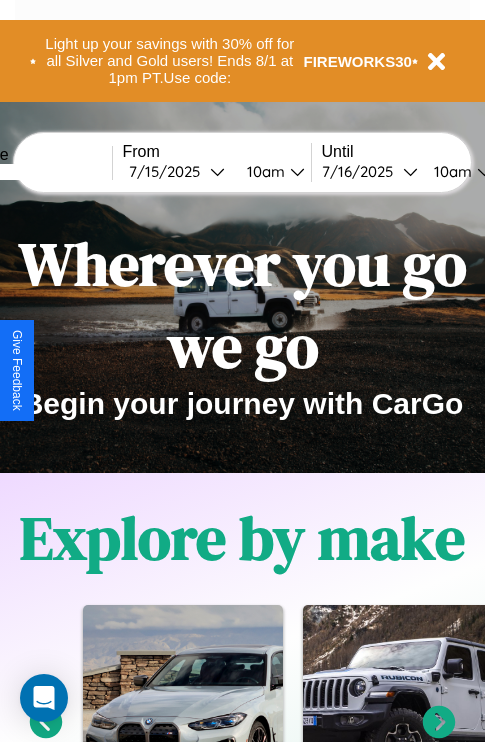 click at bounding box center (37, 172) 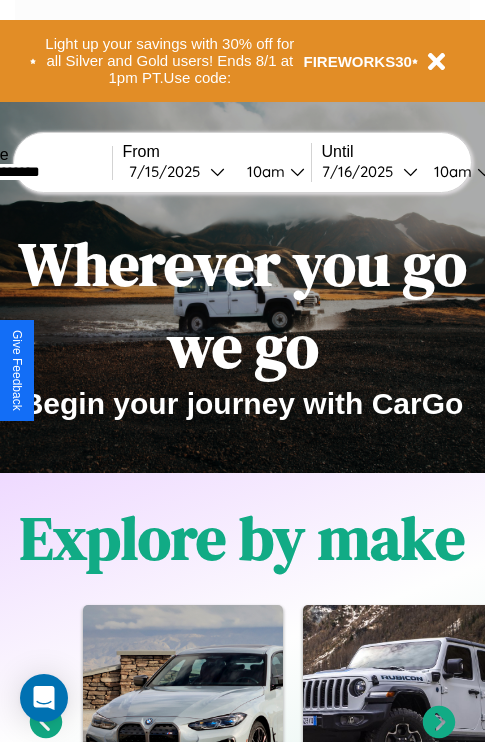 type on "**********" 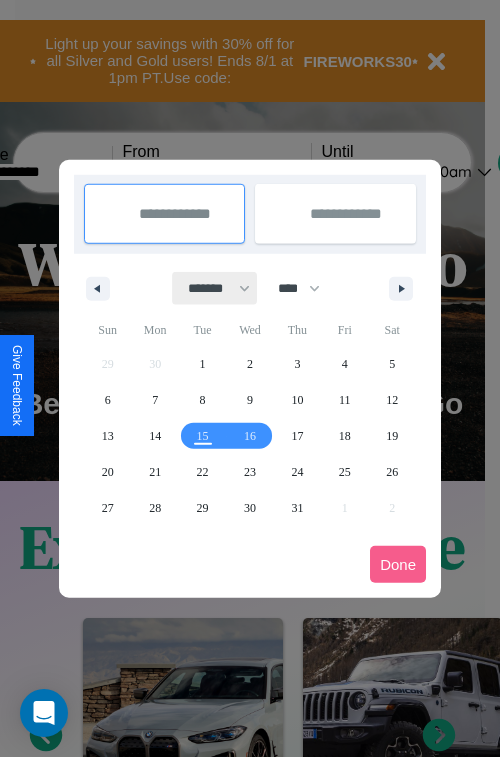 click on "******* ******** ***** ***** *** **** **** ****** ********* ******* ******** ********" at bounding box center [215, 288] 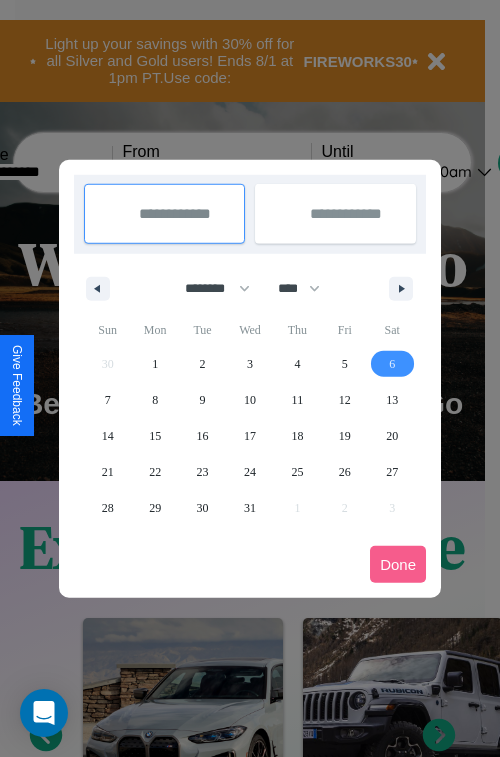 click on "6" at bounding box center [392, 364] 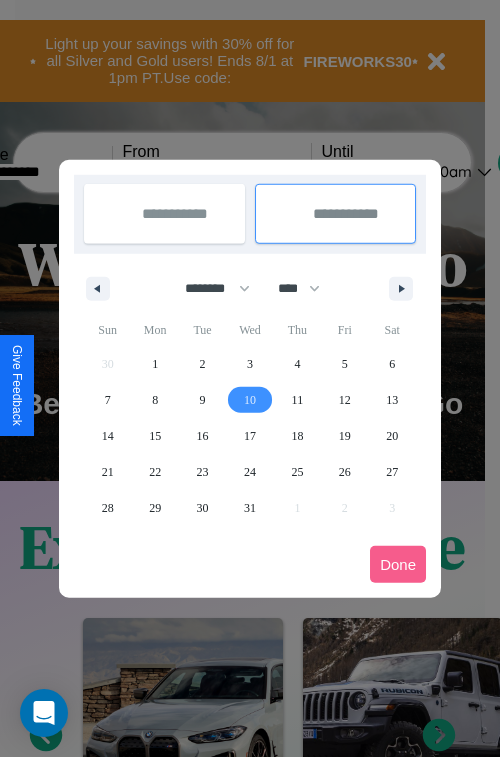 click on "10" at bounding box center [250, 400] 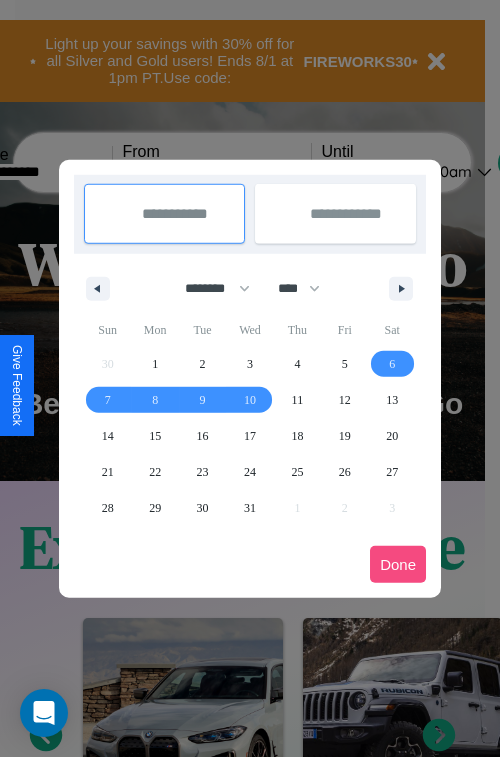 click on "Done" at bounding box center [398, 564] 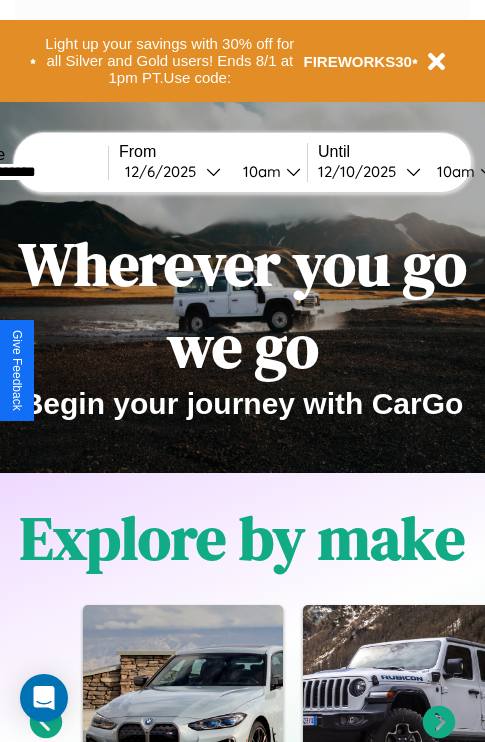 click on "10am" at bounding box center (453, 171) 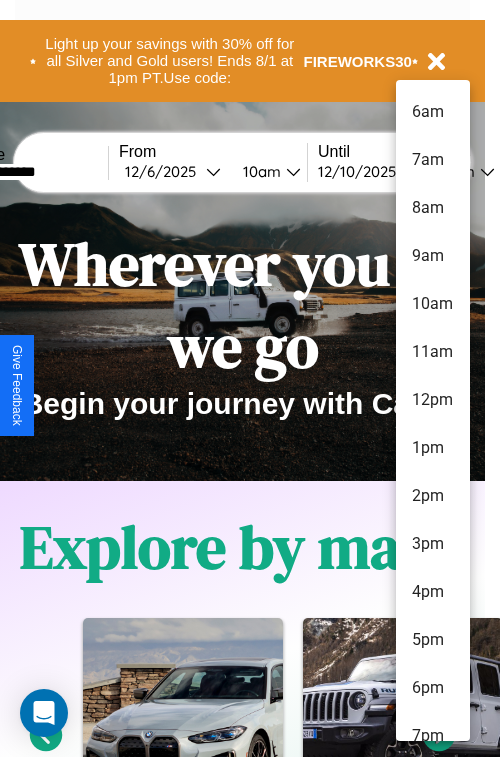 click on "2pm" at bounding box center (433, 496) 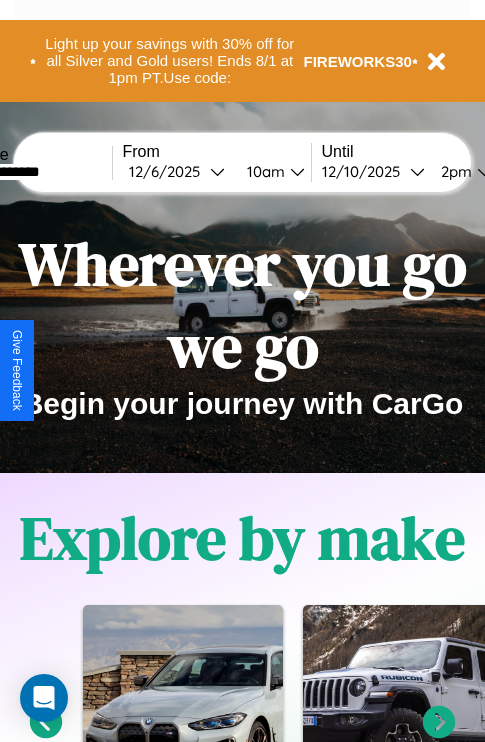 scroll, scrollTop: 0, scrollLeft: 74, axis: horizontal 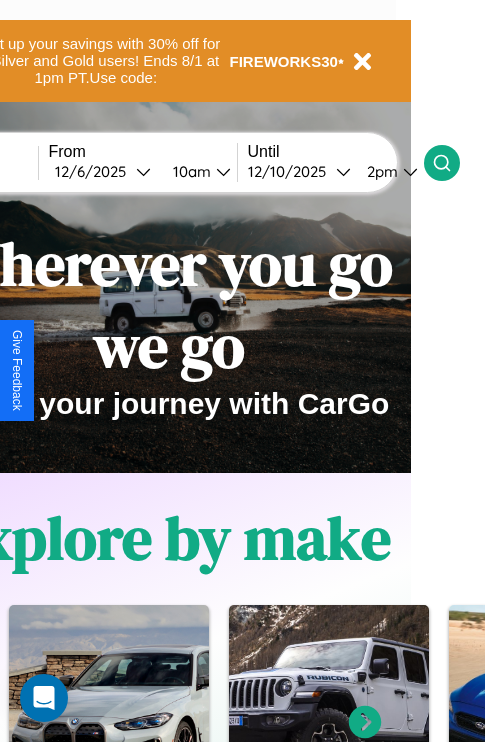 click 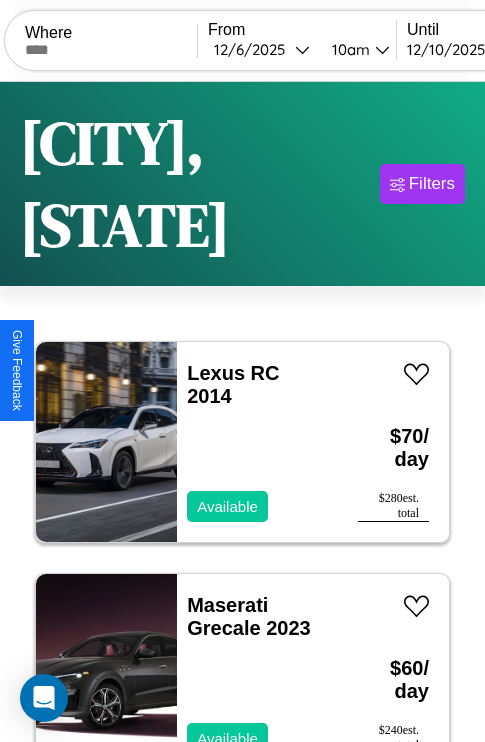scroll, scrollTop: 154, scrollLeft: 0, axis: vertical 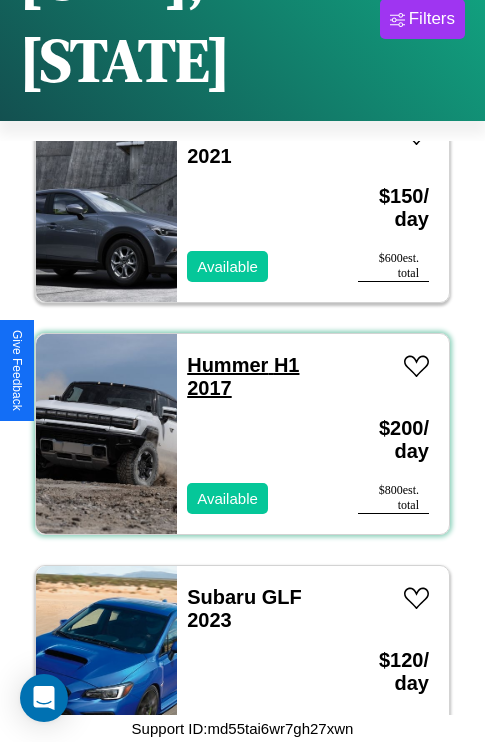 click on "Hummer   H1   2017" at bounding box center (243, 376) 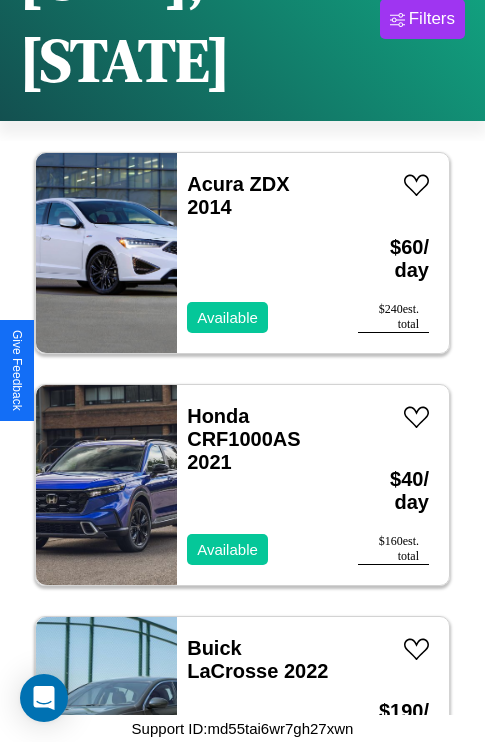 scroll, scrollTop: 5179, scrollLeft: 0, axis: vertical 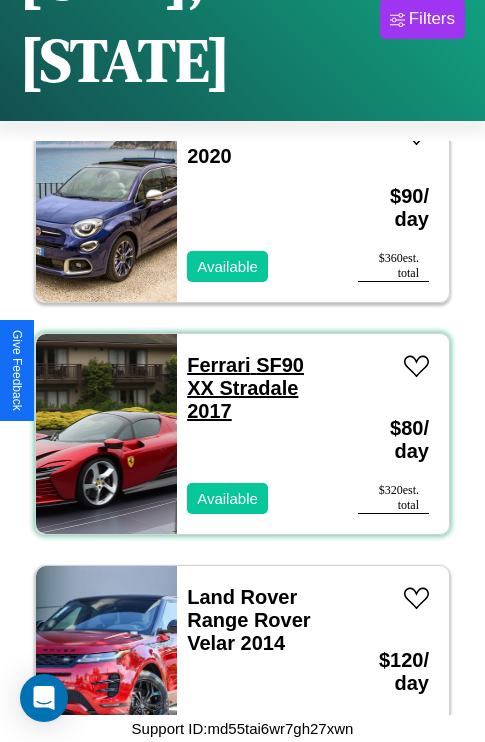 click on "Ferrari   SF90 XX Stradale   2017" at bounding box center [245, 388] 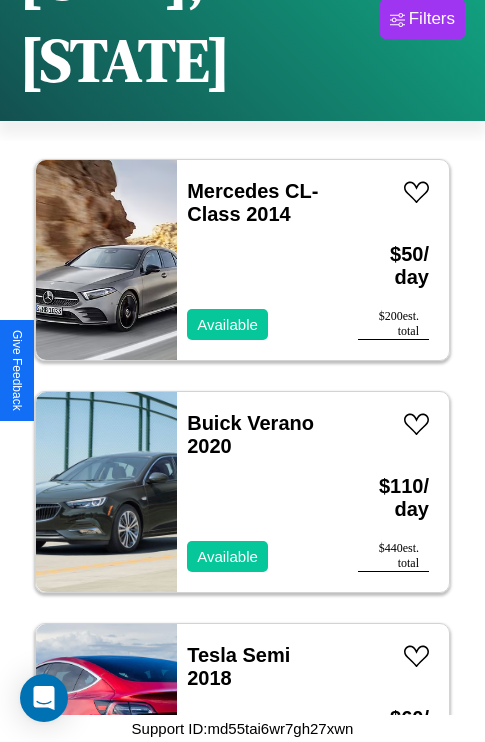 scroll, scrollTop: 18403, scrollLeft: 0, axis: vertical 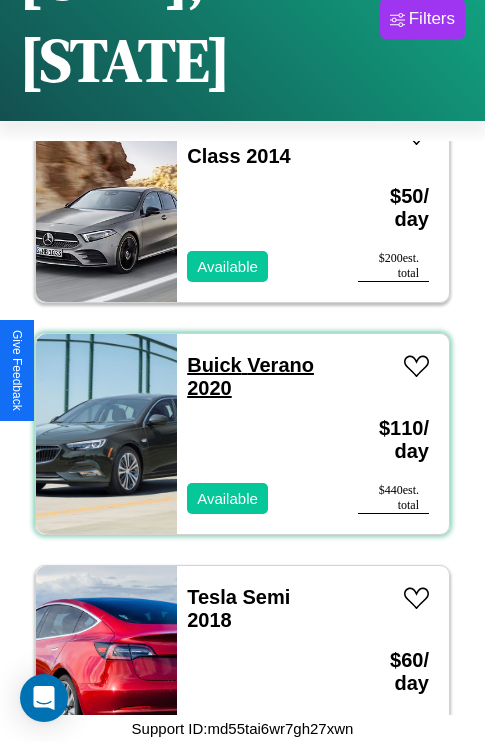 click on "Buick   Verano   2020" at bounding box center [250, 376] 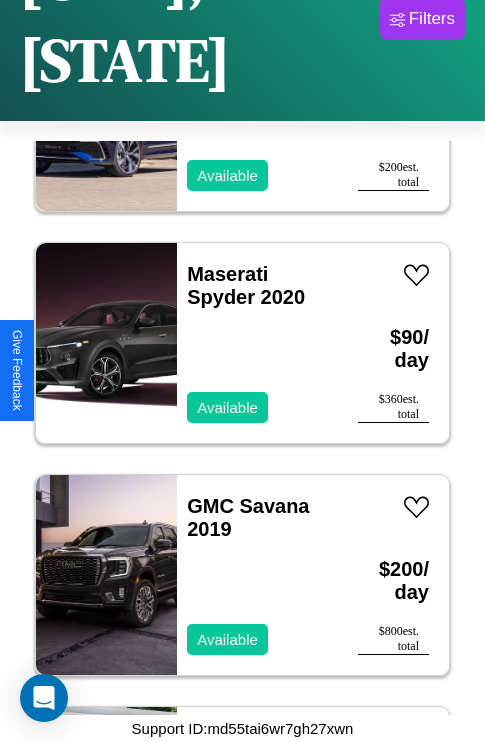 scroll, scrollTop: 20027, scrollLeft: 0, axis: vertical 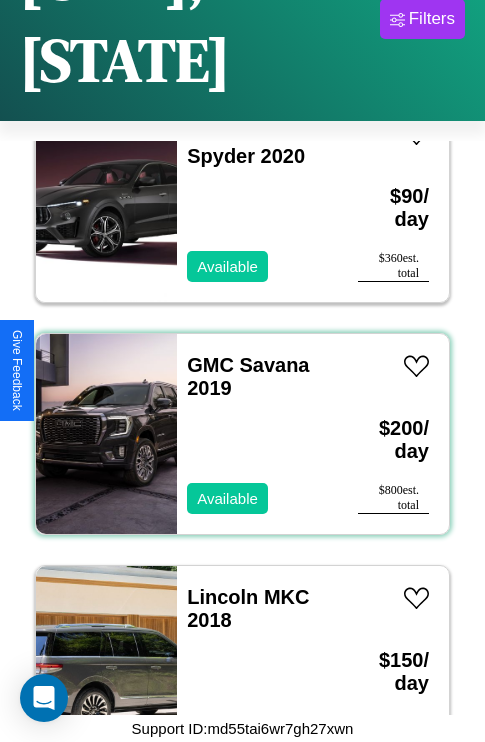 click on "GMC   Savana   2019 Available" at bounding box center [257, 434] 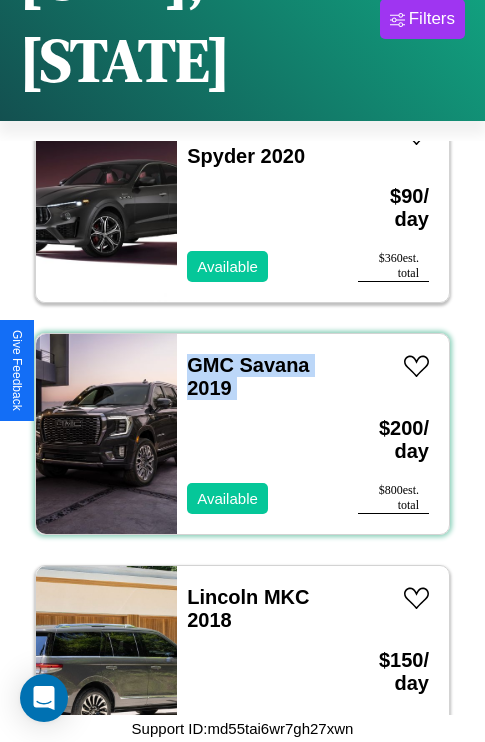 click on "GMC   Savana   2019 Available" at bounding box center (257, 434) 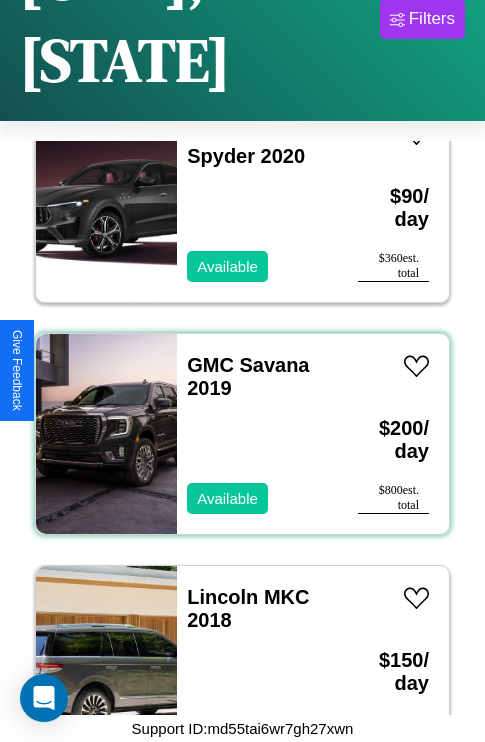 click on "GMC   Savana   2019 Available" at bounding box center (257, 434) 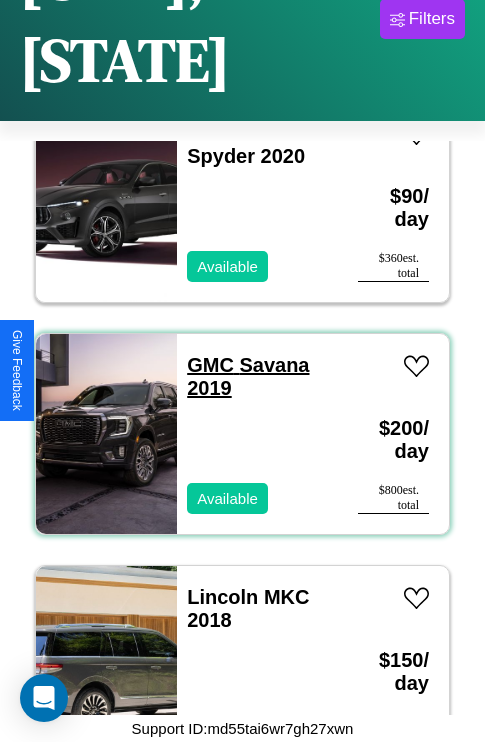 click on "GMC   Savana   2019" at bounding box center (248, 376) 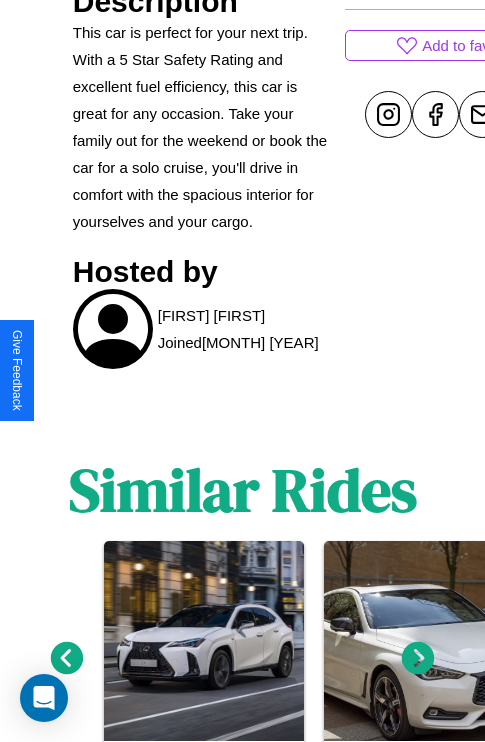 scroll, scrollTop: 1095, scrollLeft: 0, axis: vertical 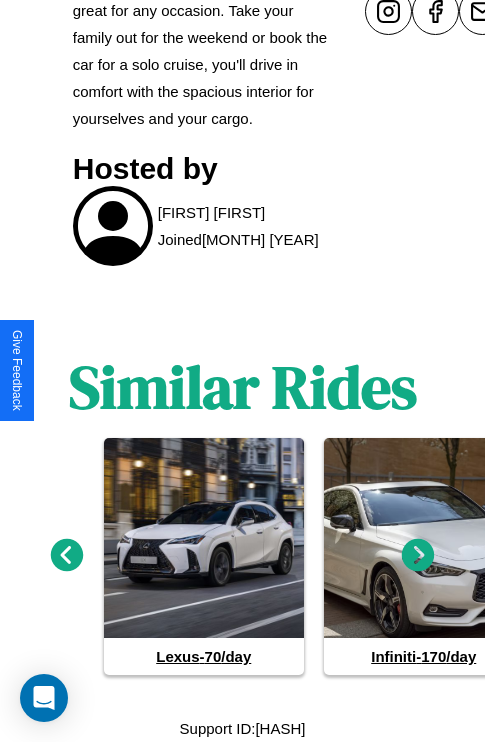 click 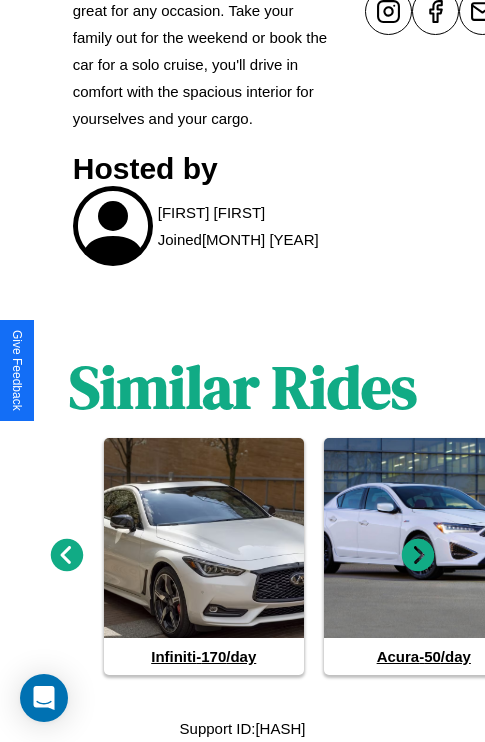 click 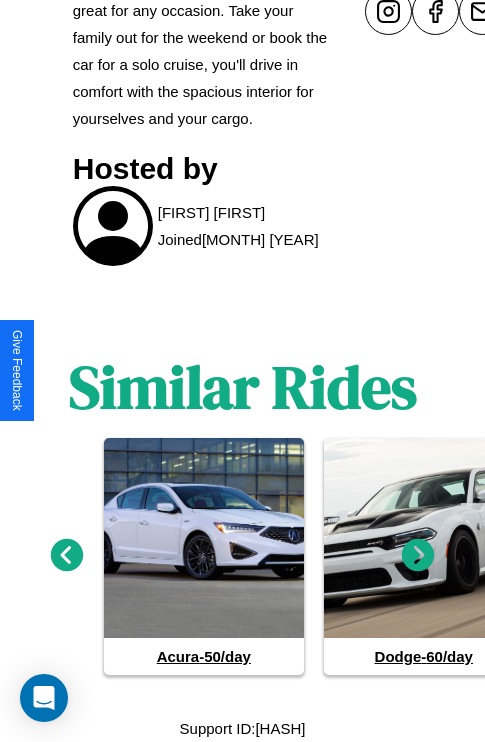 click 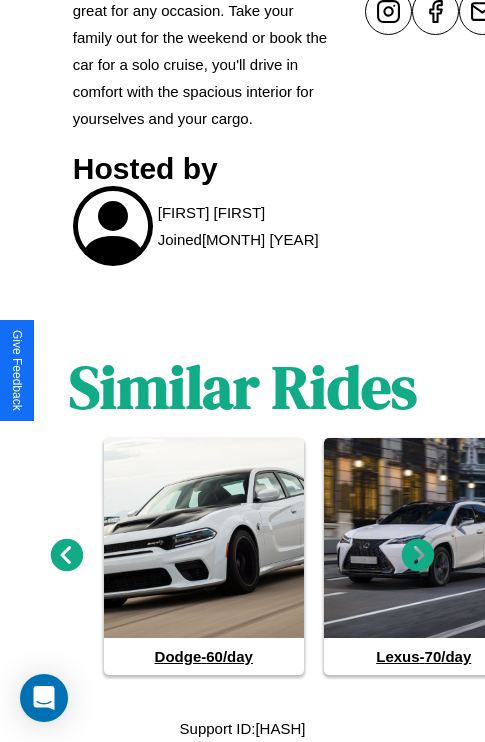 click 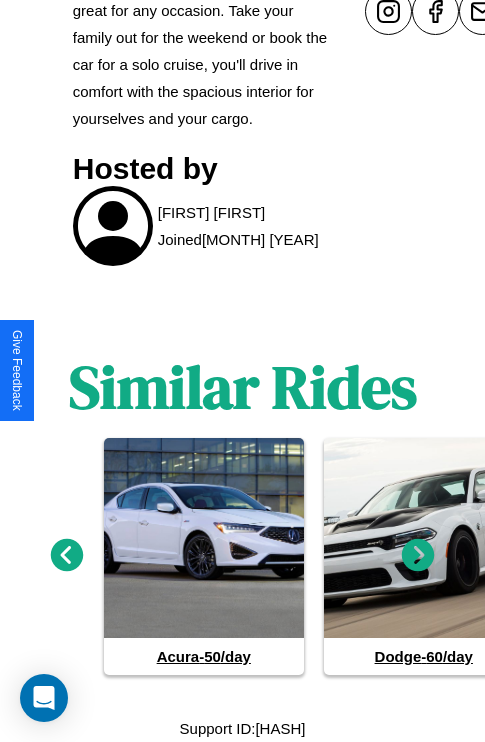 click 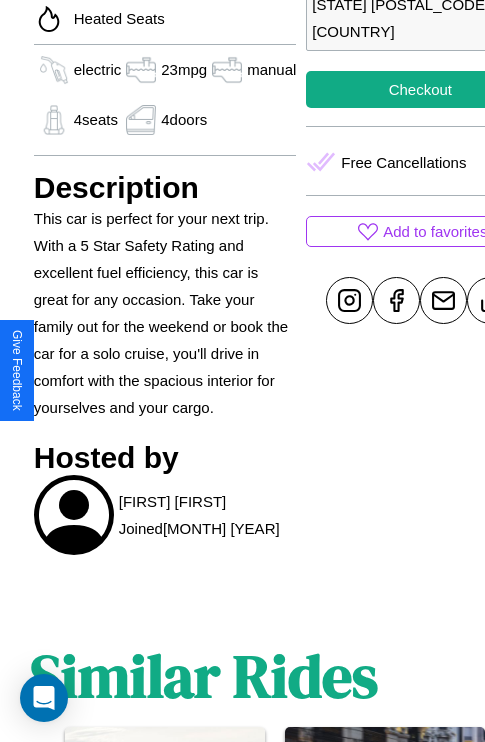 scroll, scrollTop: 498, scrollLeft: 80, axis: both 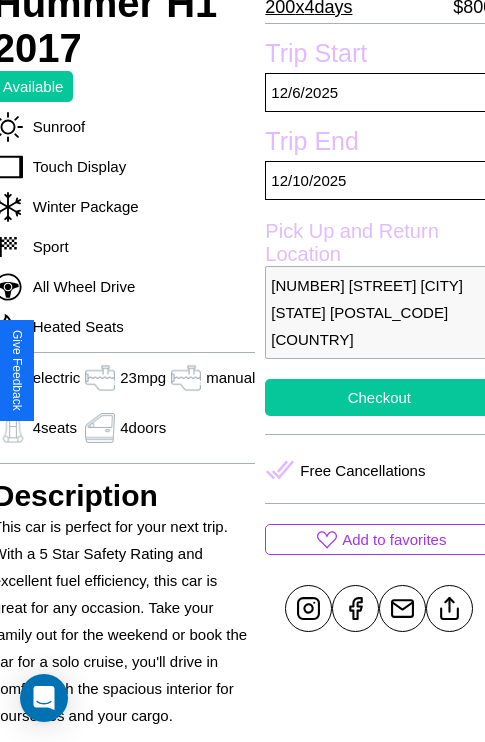 click on "Checkout" at bounding box center [379, 397] 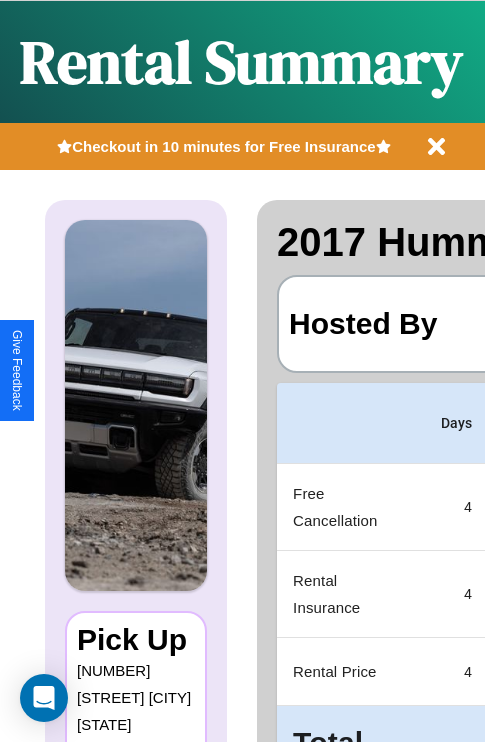 scroll, scrollTop: 0, scrollLeft: 383, axis: horizontal 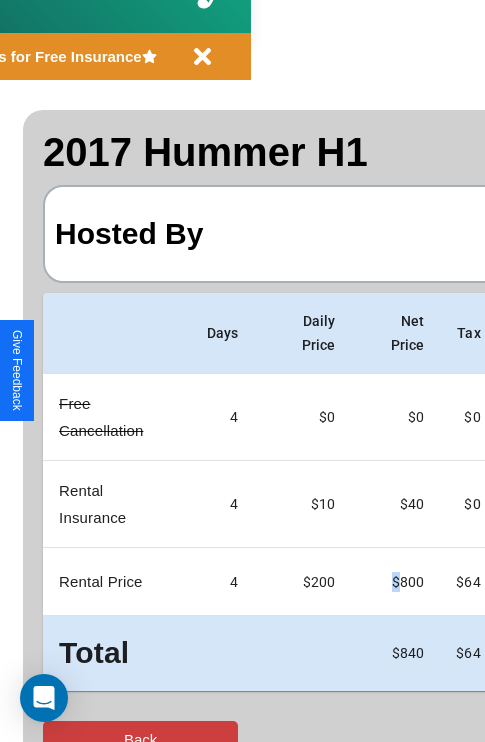 click on "Back" at bounding box center [140, 739] 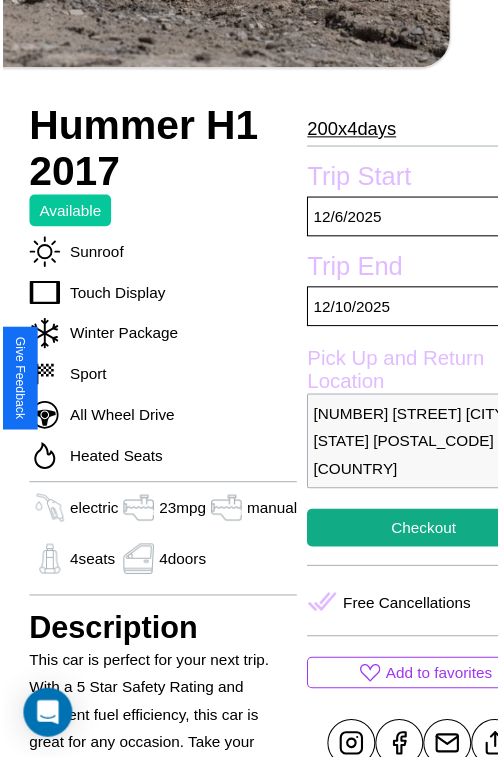 scroll, scrollTop: 640, scrollLeft: 80, axis: both 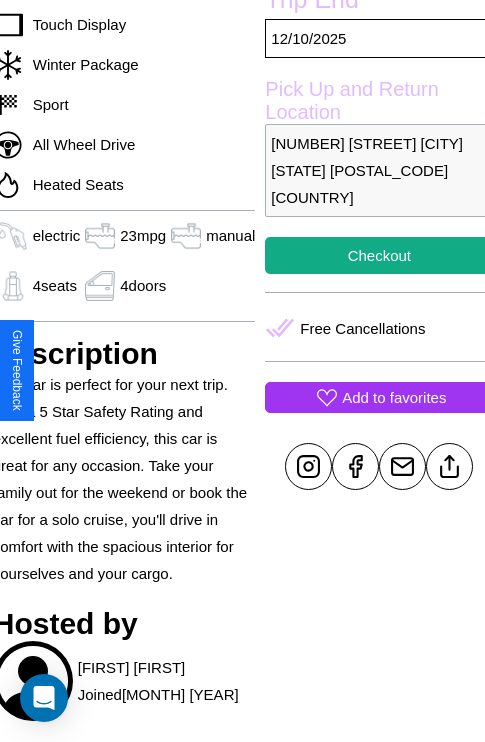click on "Add to favorites" at bounding box center (394, 397) 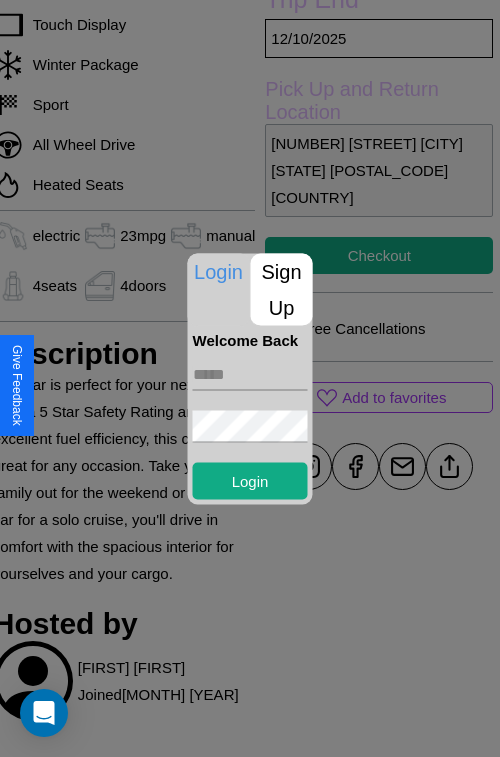 click on "Sign Up" at bounding box center (282, 289) 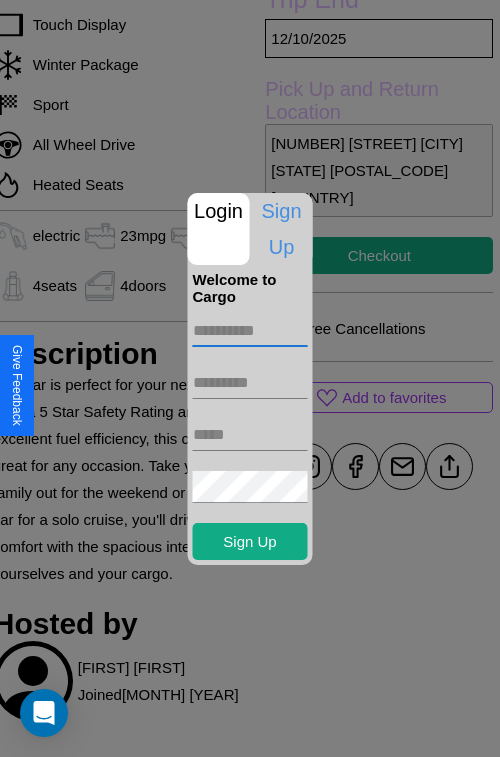 click at bounding box center (250, 331) 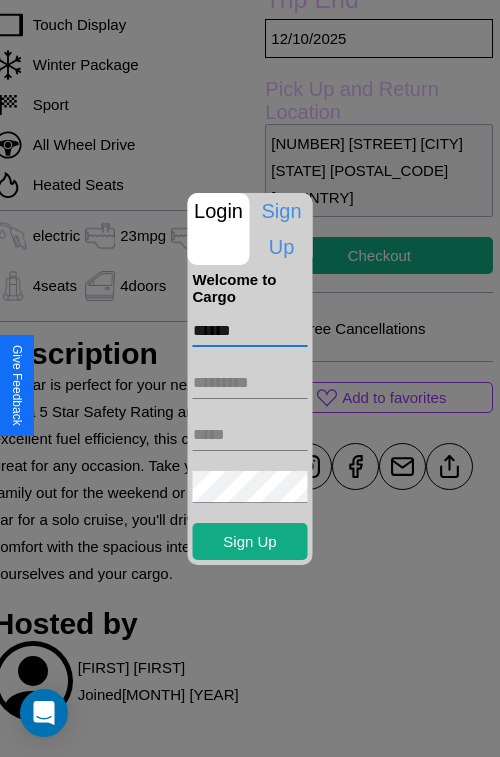 type on "******" 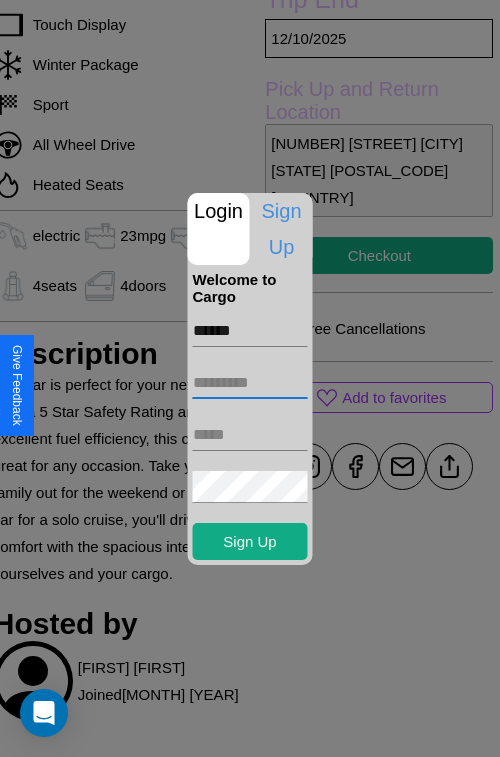 click at bounding box center [250, 383] 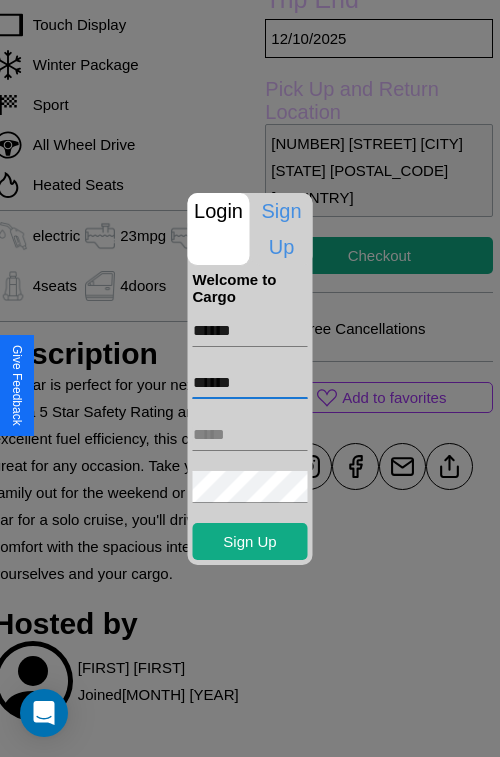type on "******" 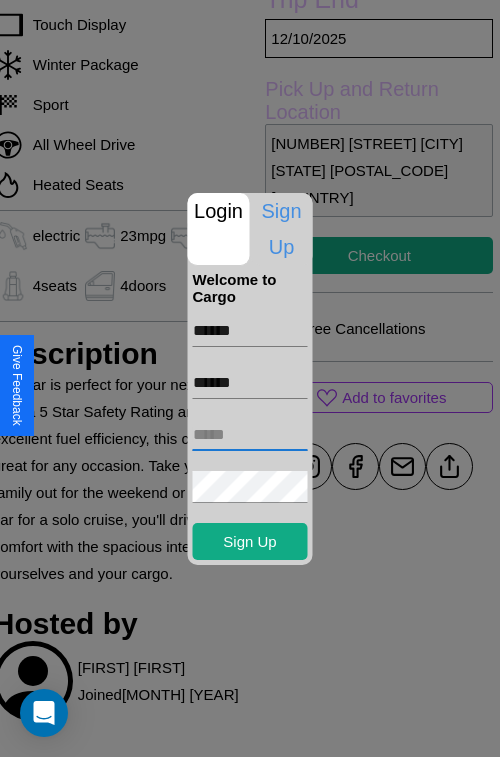 click at bounding box center (250, 435) 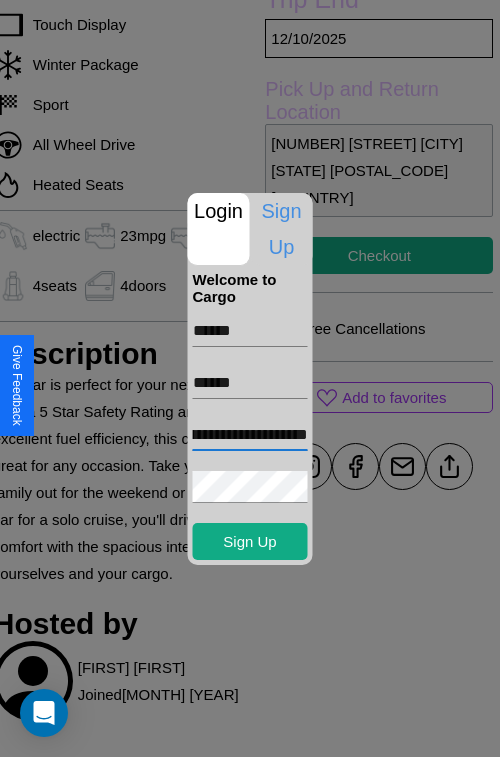 scroll, scrollTop: 0, scrollLeft: 71, axis: horizontal 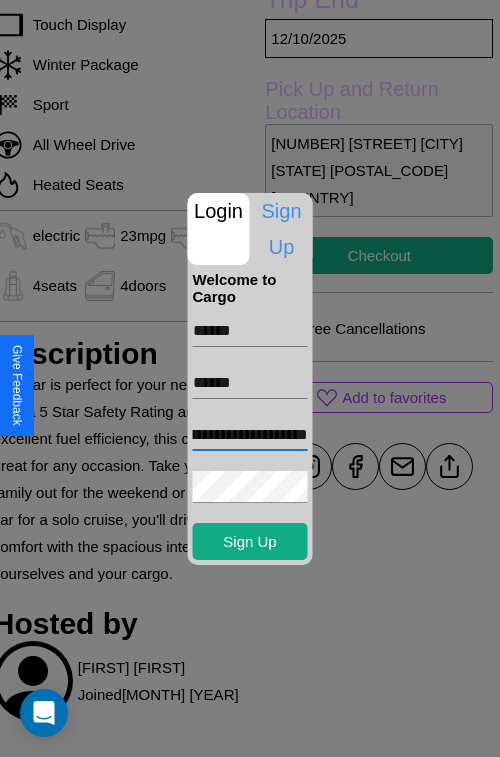 type on "**********" 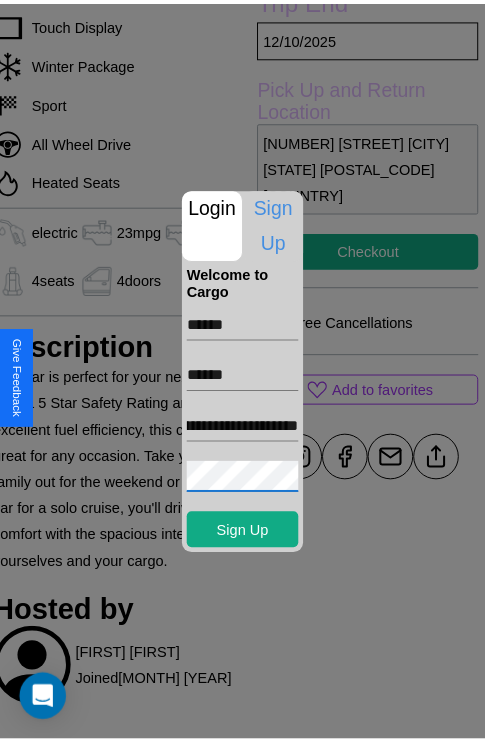 scroll, scrollTop: 0, scrollLeft: 0, axis: both 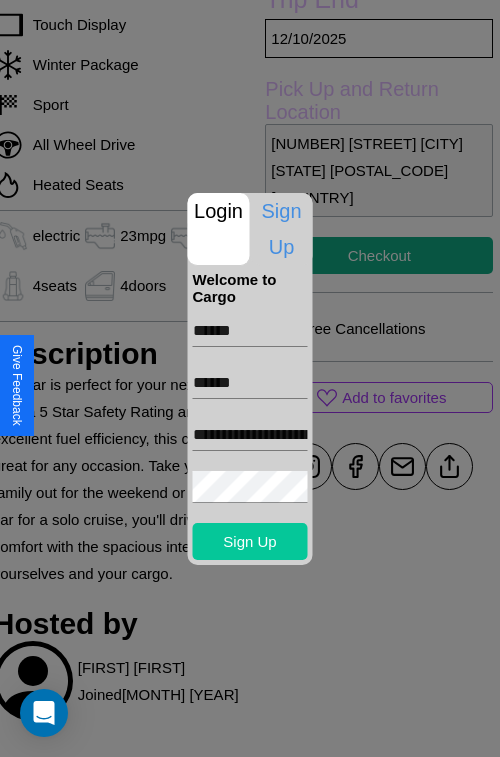 click on "Sign Up" at bounding box center (250, 541) 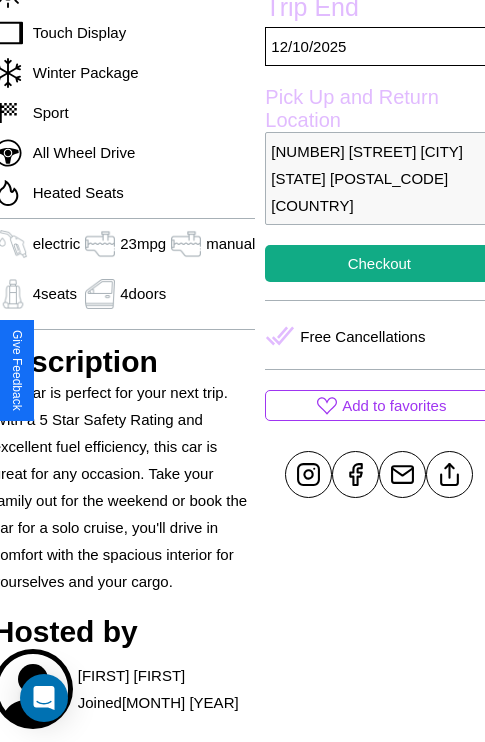 scroll, scrollTop: 426, scrollLeft: 80, axis: both 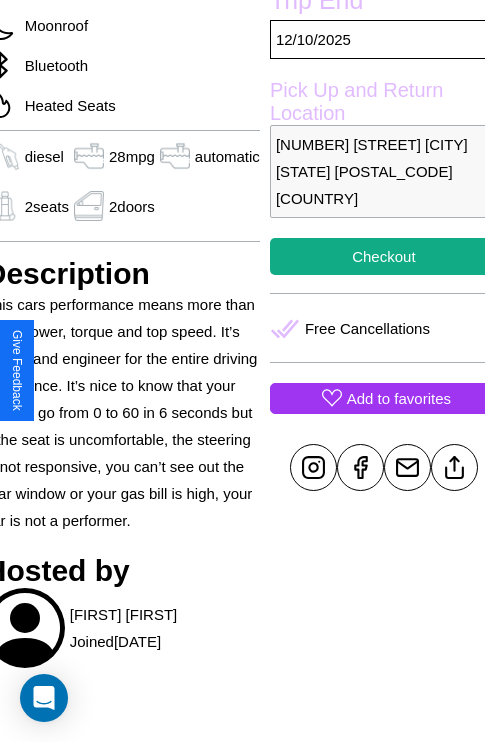 click on "Add to favorites" at bounding box center [399, 398] 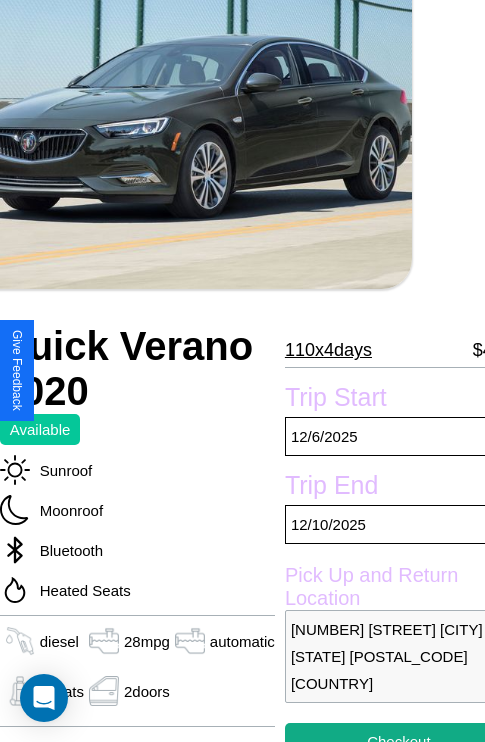 scroll, scrollTop: 152, scrollLeft: 73, axis: both 